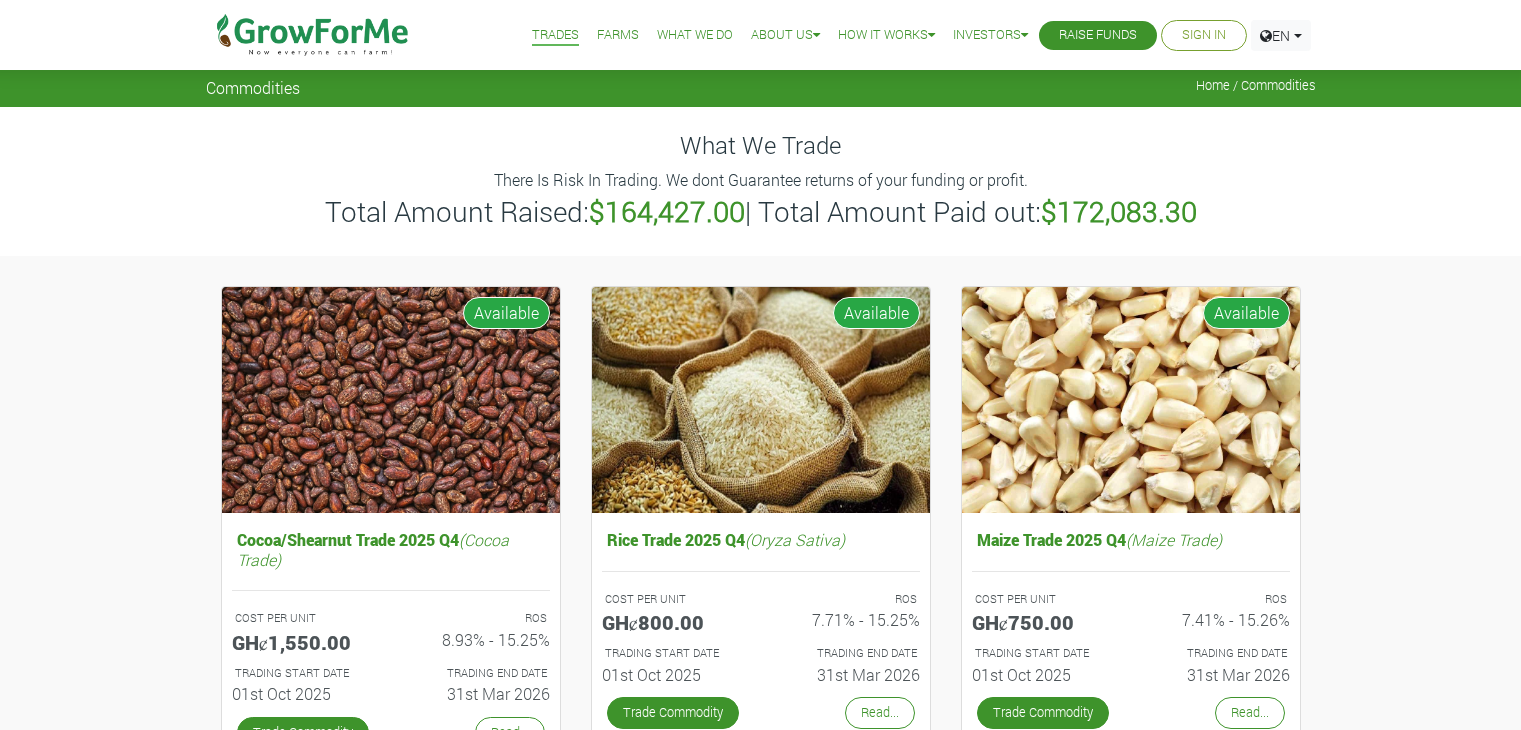 scroll, scrollTop: 322, scrollLeft: 0, axis: vertical 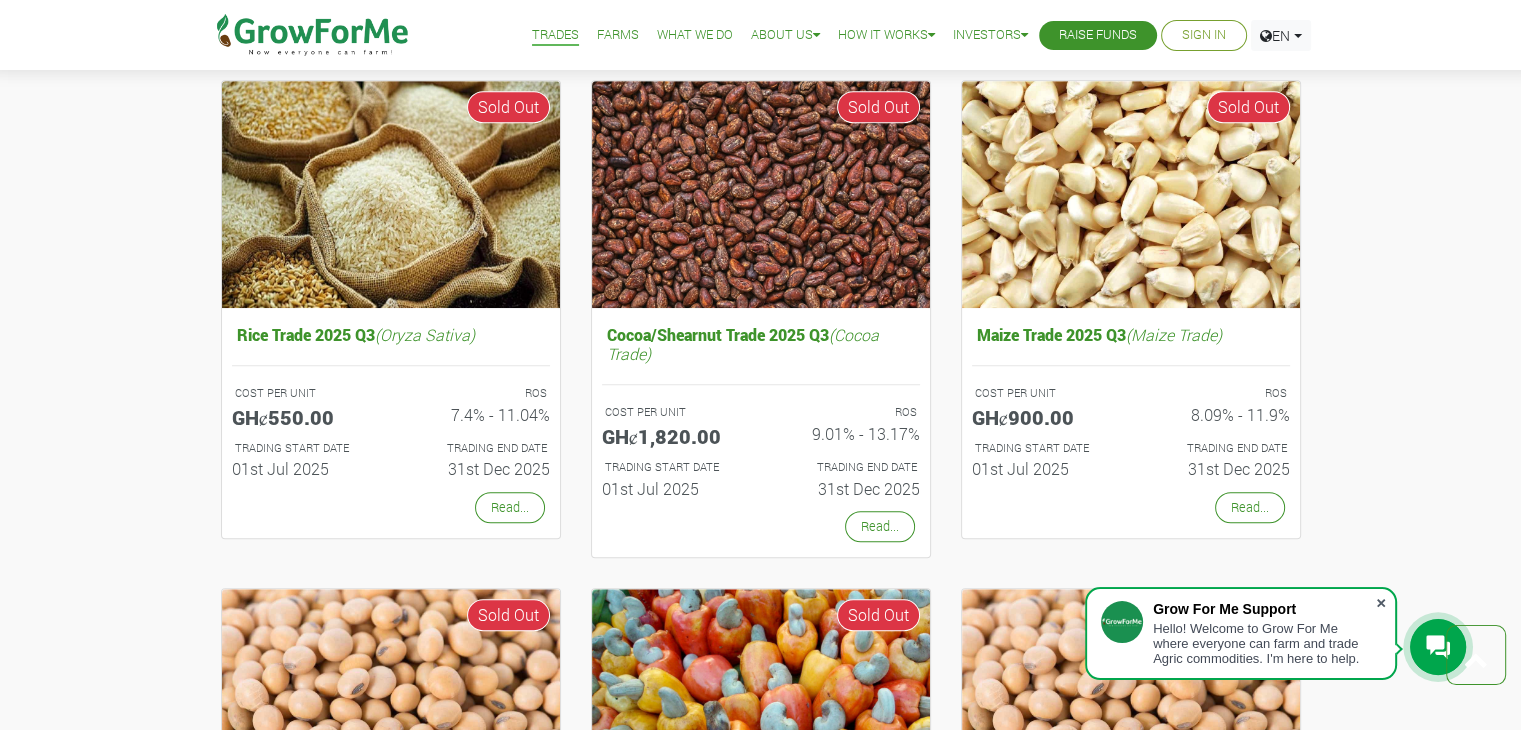 click at bounding box center (1381, 603) 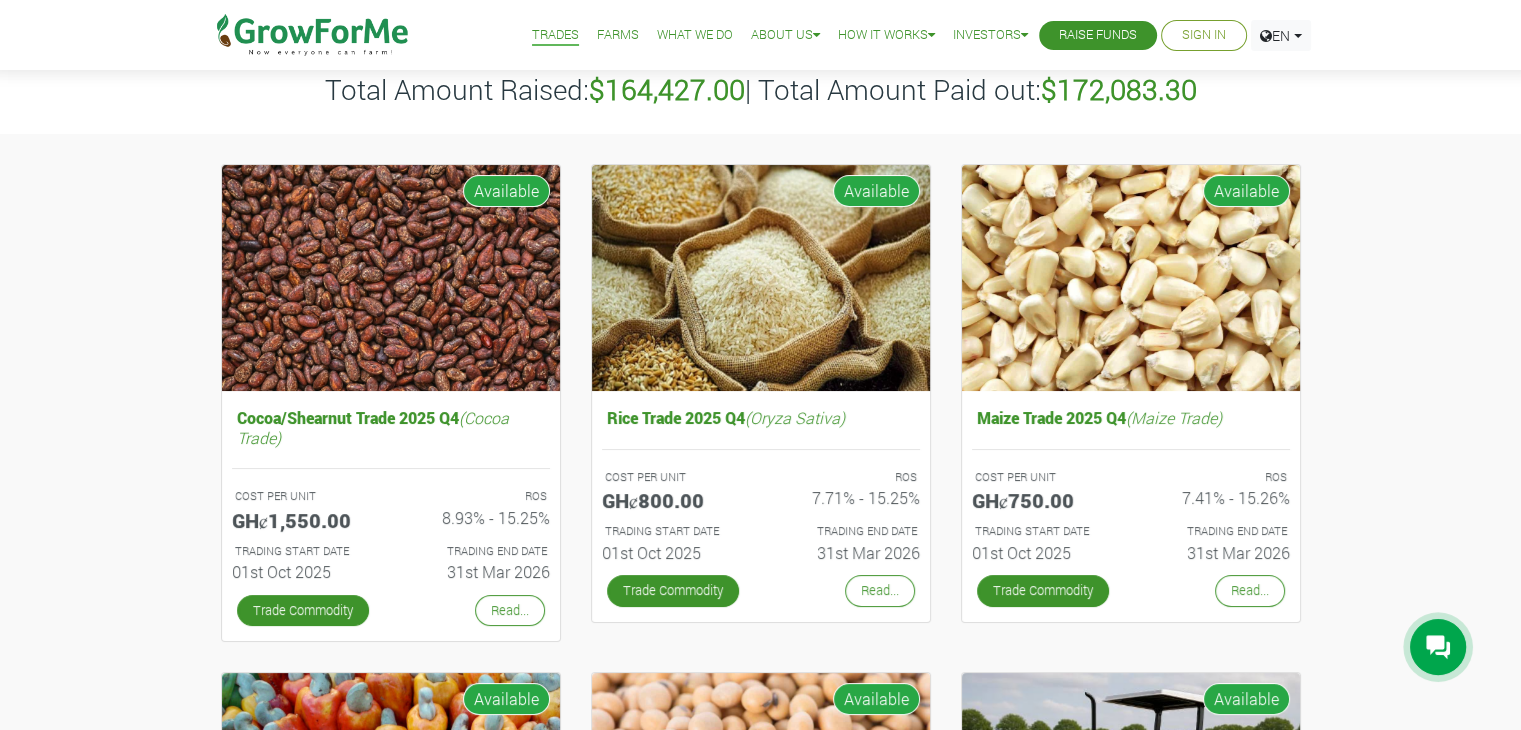 scroll, scrollTop: 0, scrollLeft: 0, axis: both 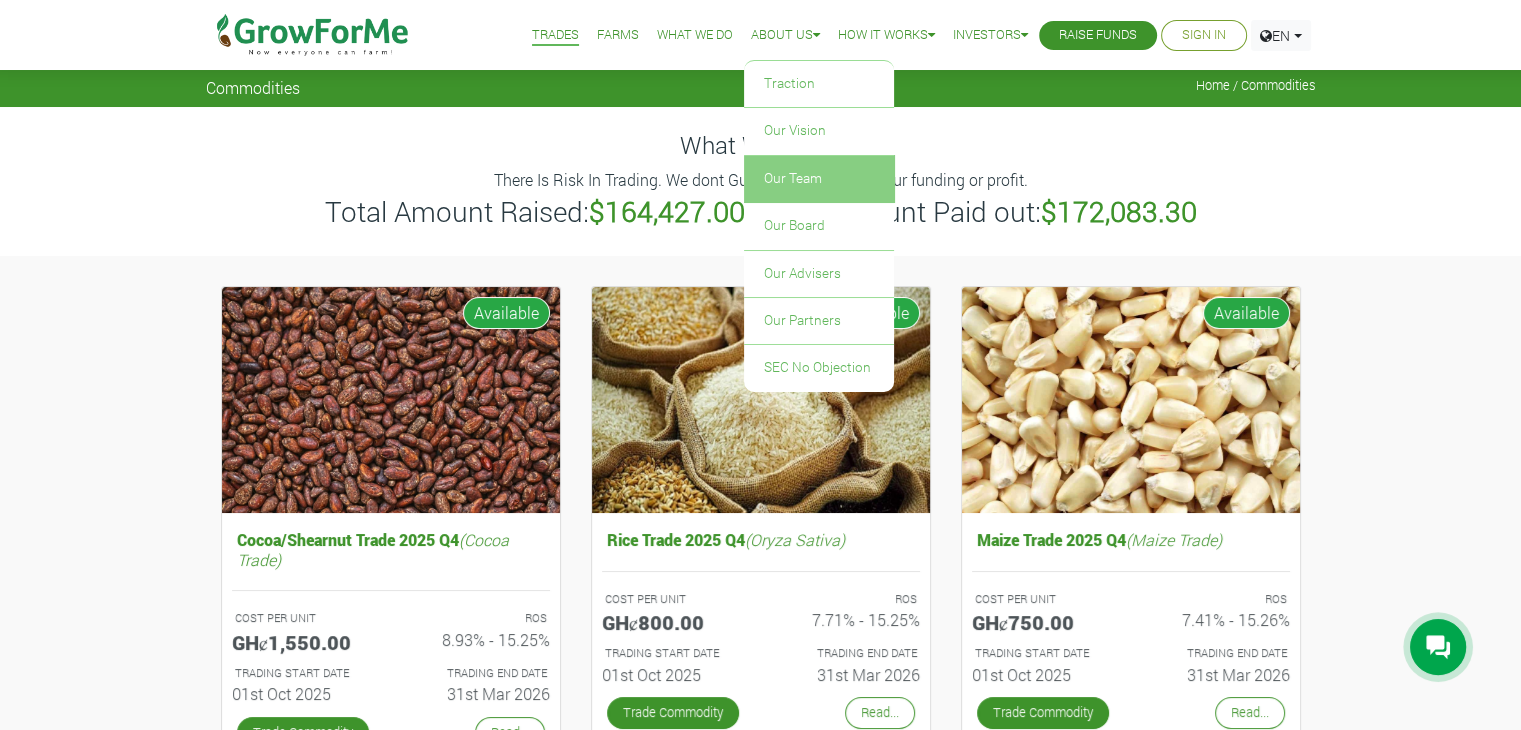 click on "Our Team" at bounding box center [819, 179] 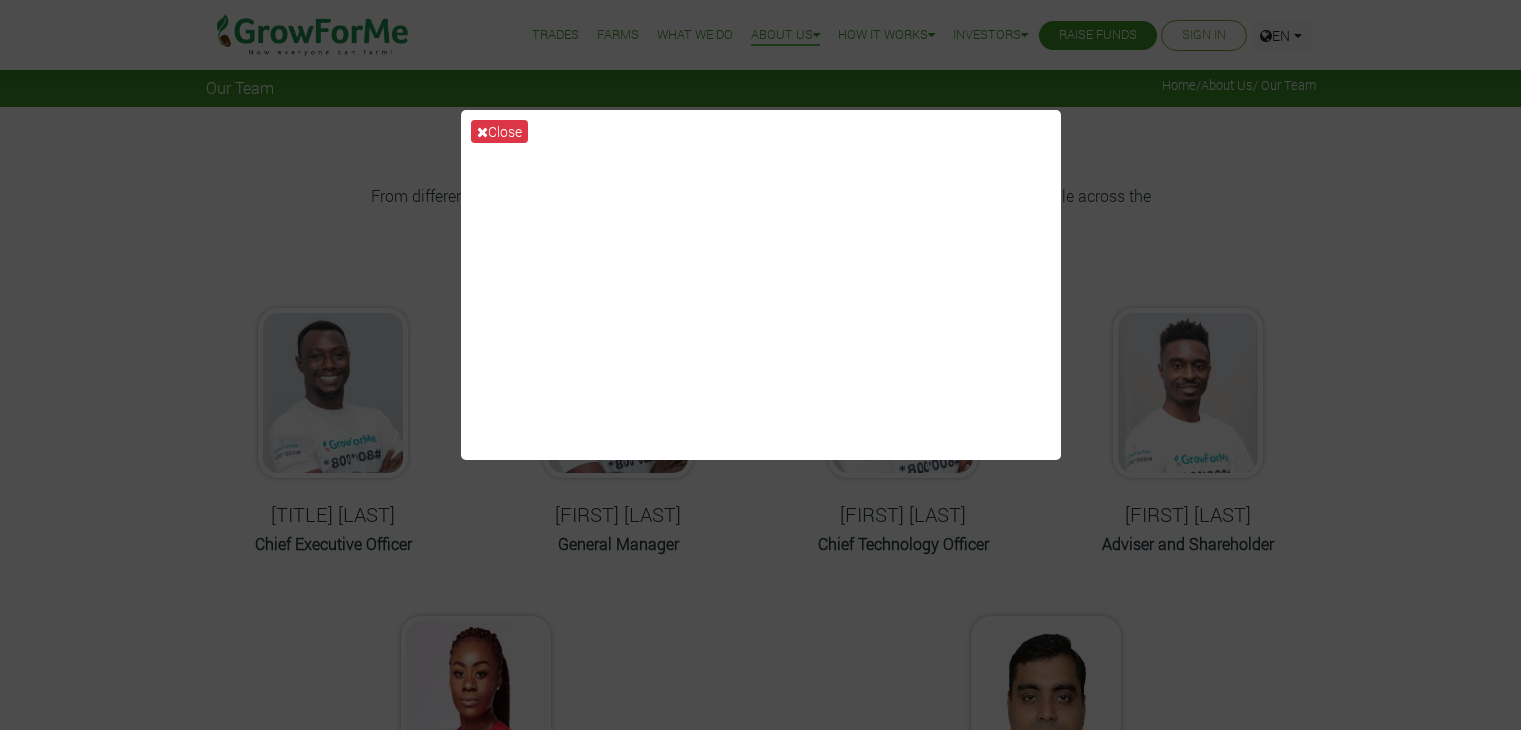 click on "Close" at bounding box center (499, 131) 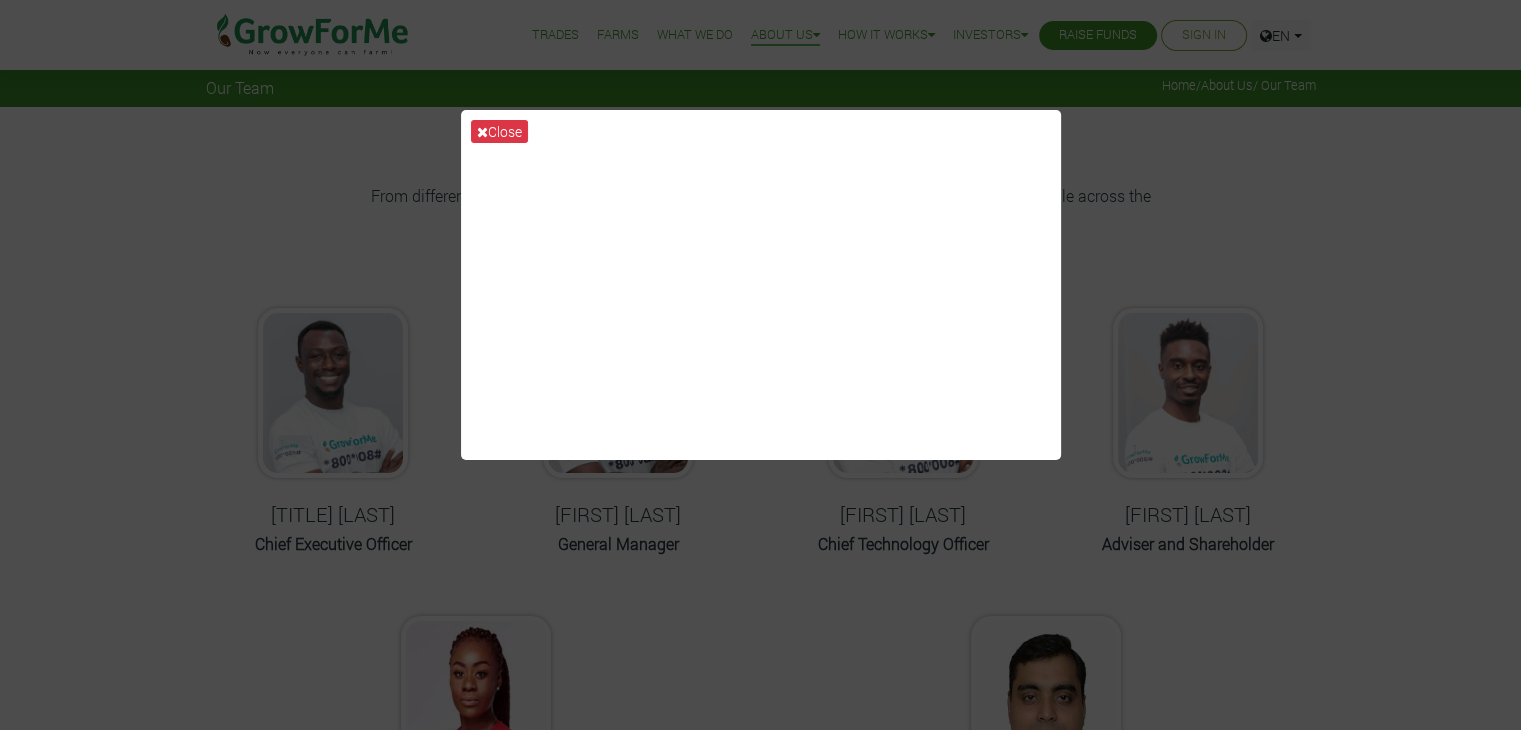 scroll, scrollTop: 0, scrollLeft: 0, axis: both 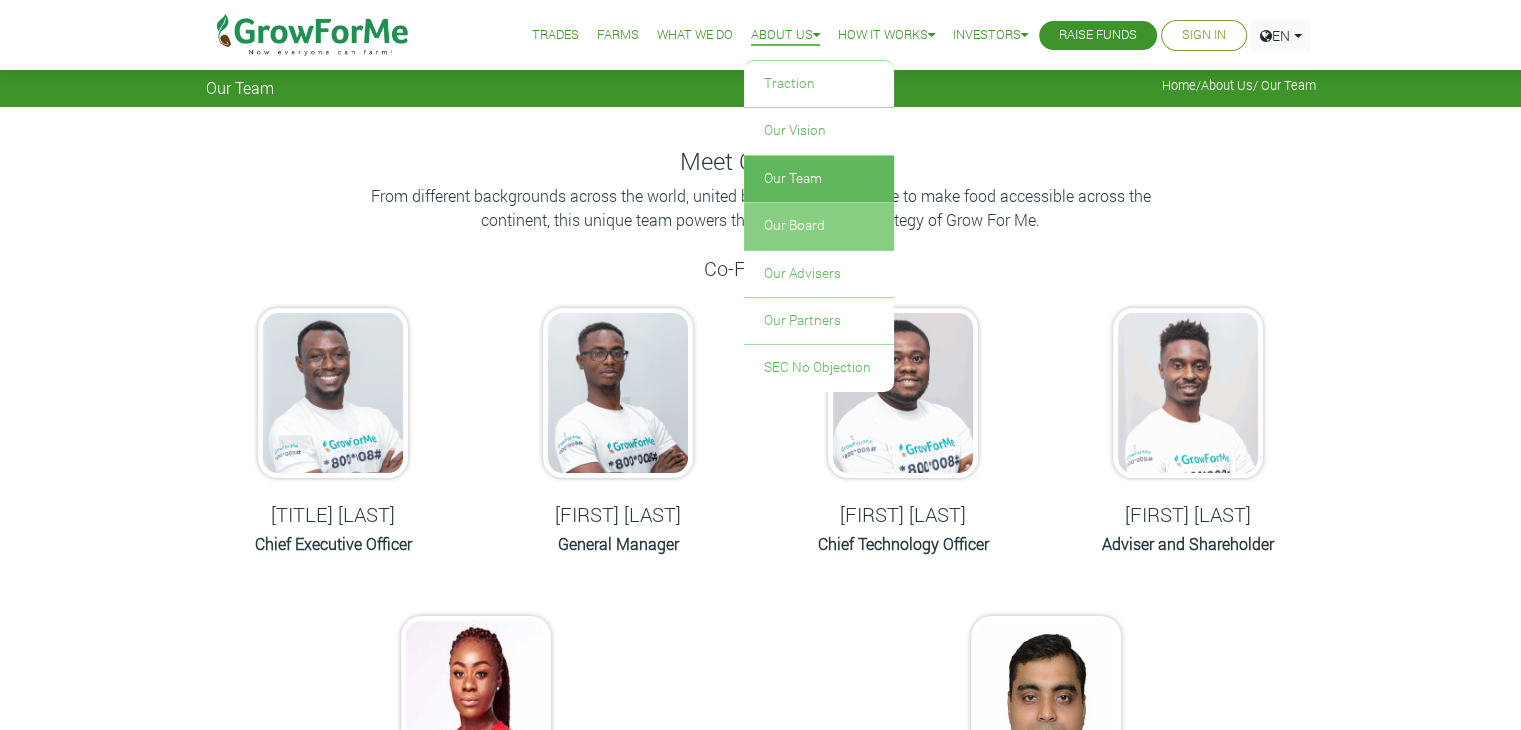 click on "Our Board" at bounding box center (819, 226) 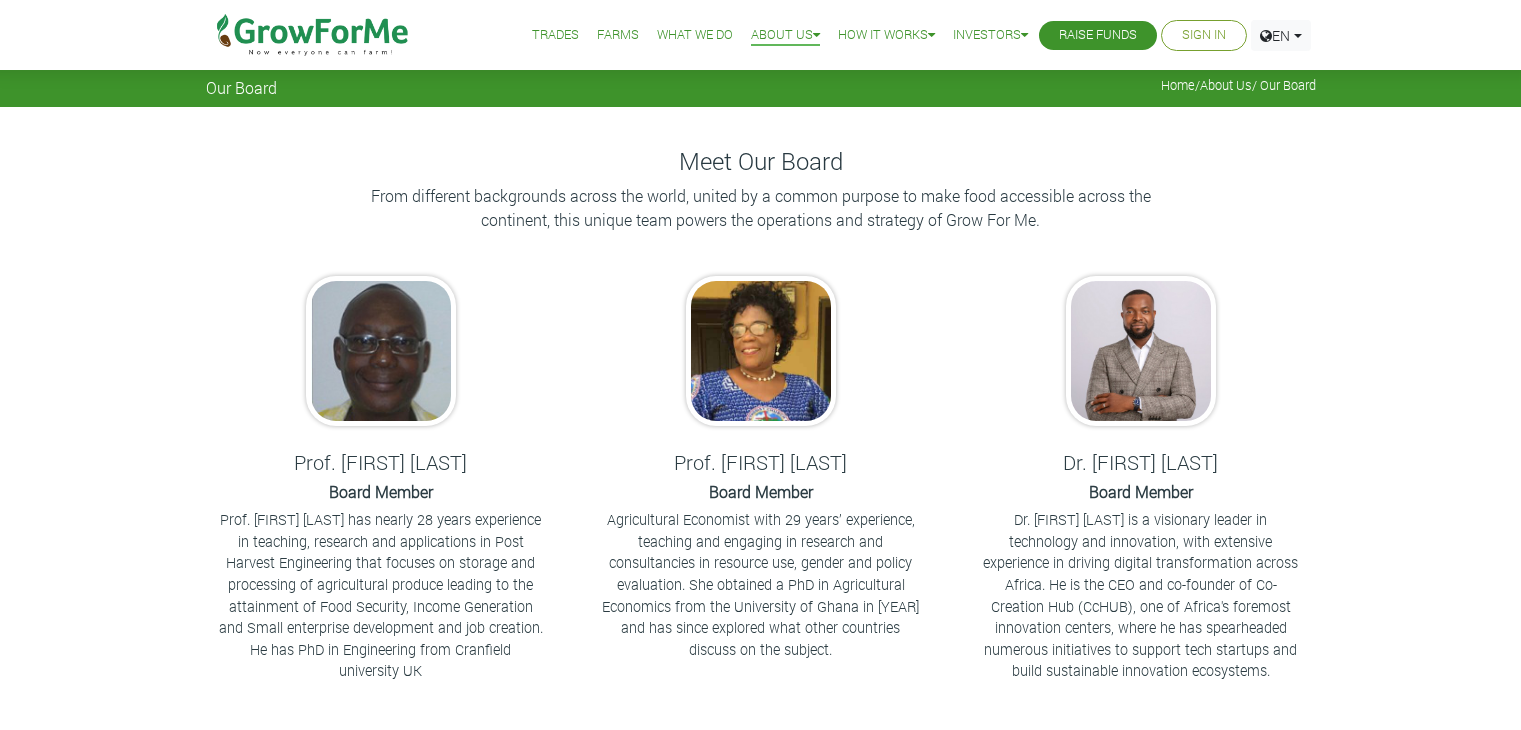 scroll, scrollTop: 0, scrollLeft: 0, axis: both 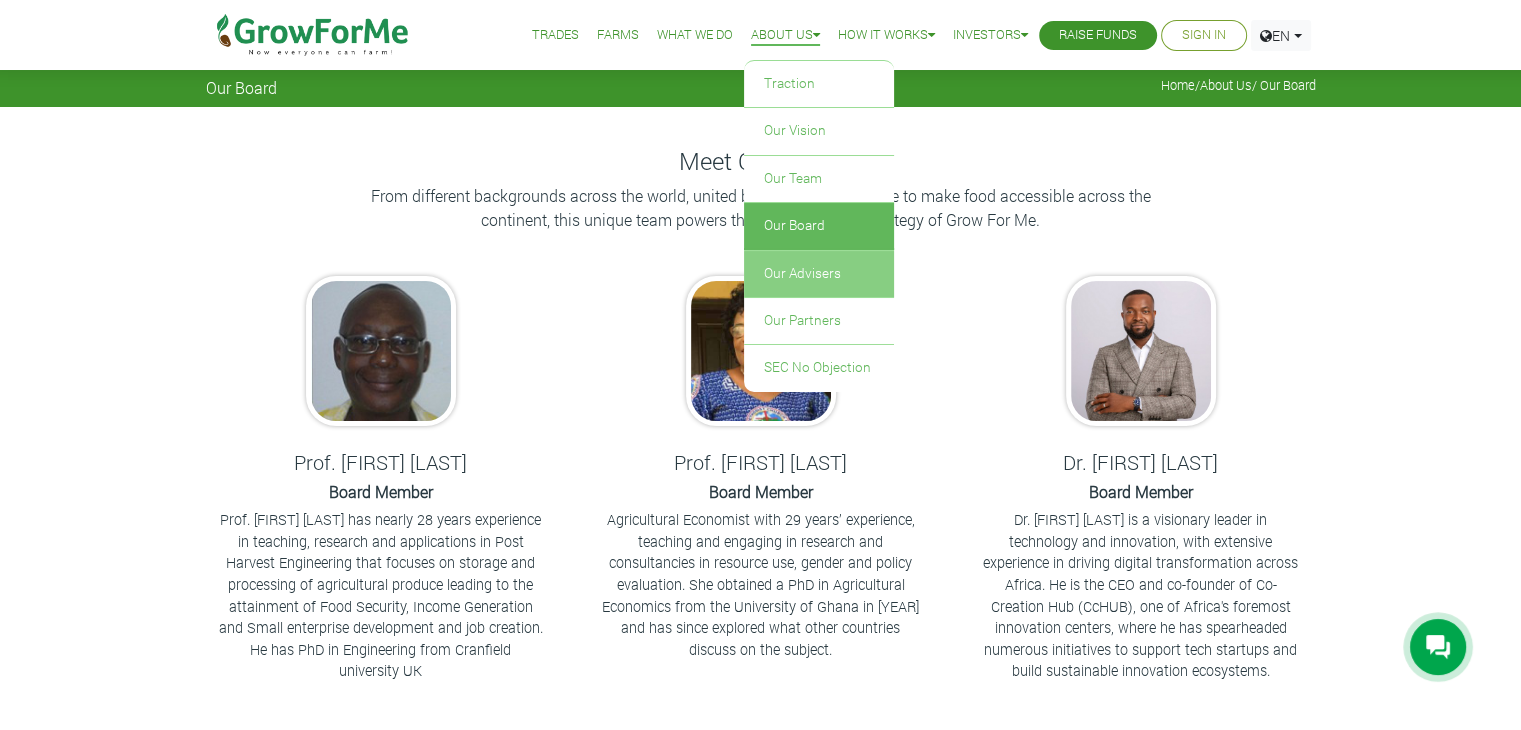 click on "Our Advisers" at bounding box center [819, 274] 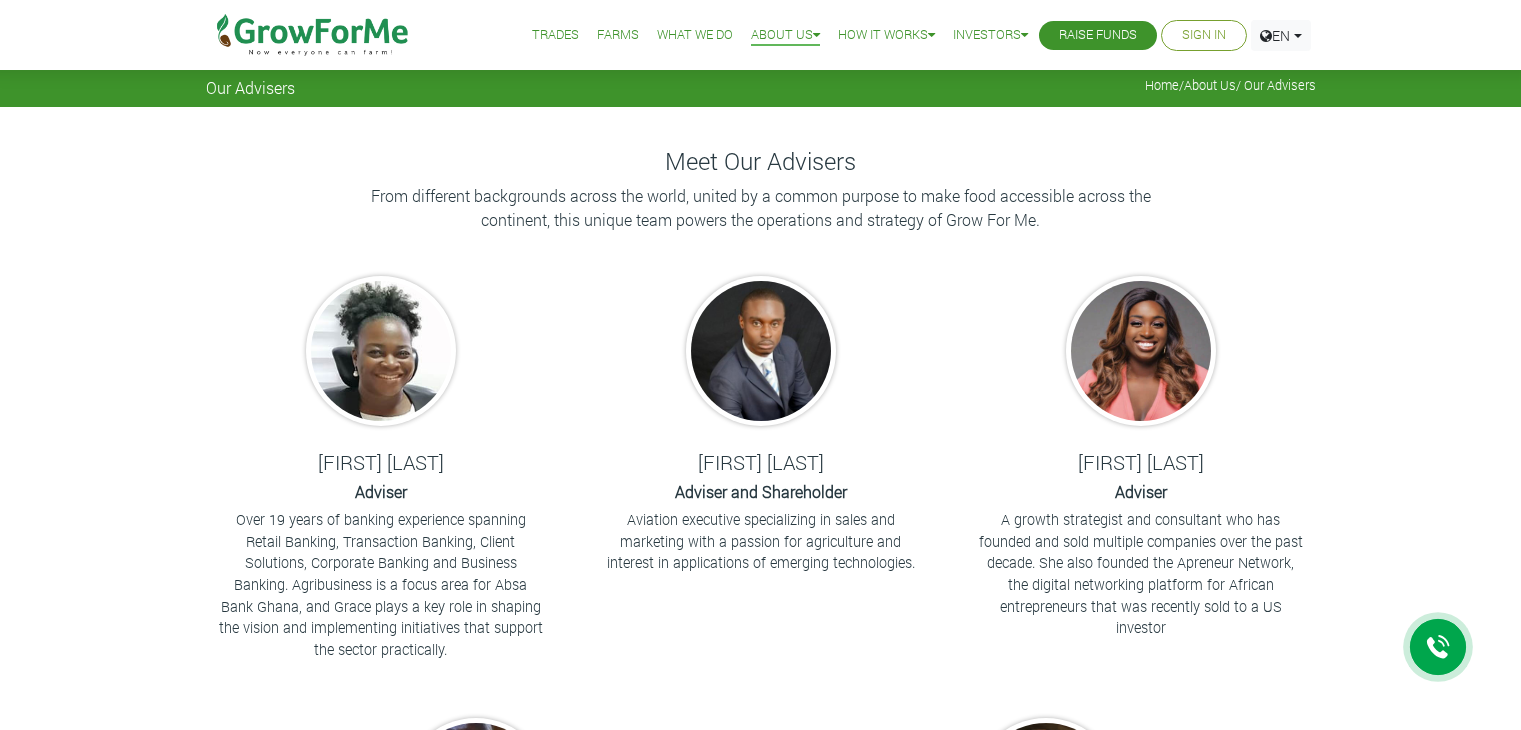 scroll, scrollTop: 0, scrollLeft: 0, axis: both 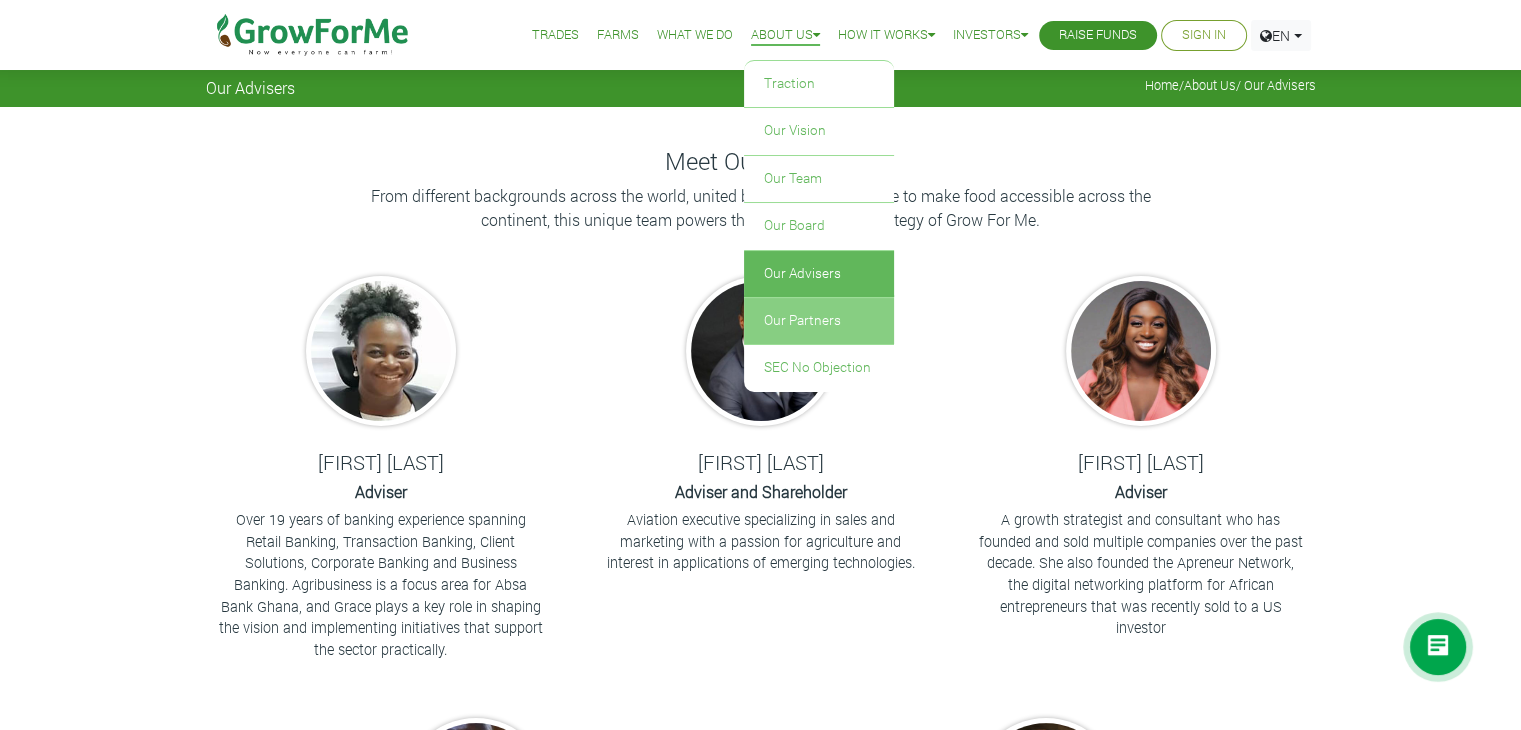 click on "Our Partners" at bounding box center [819, 321] 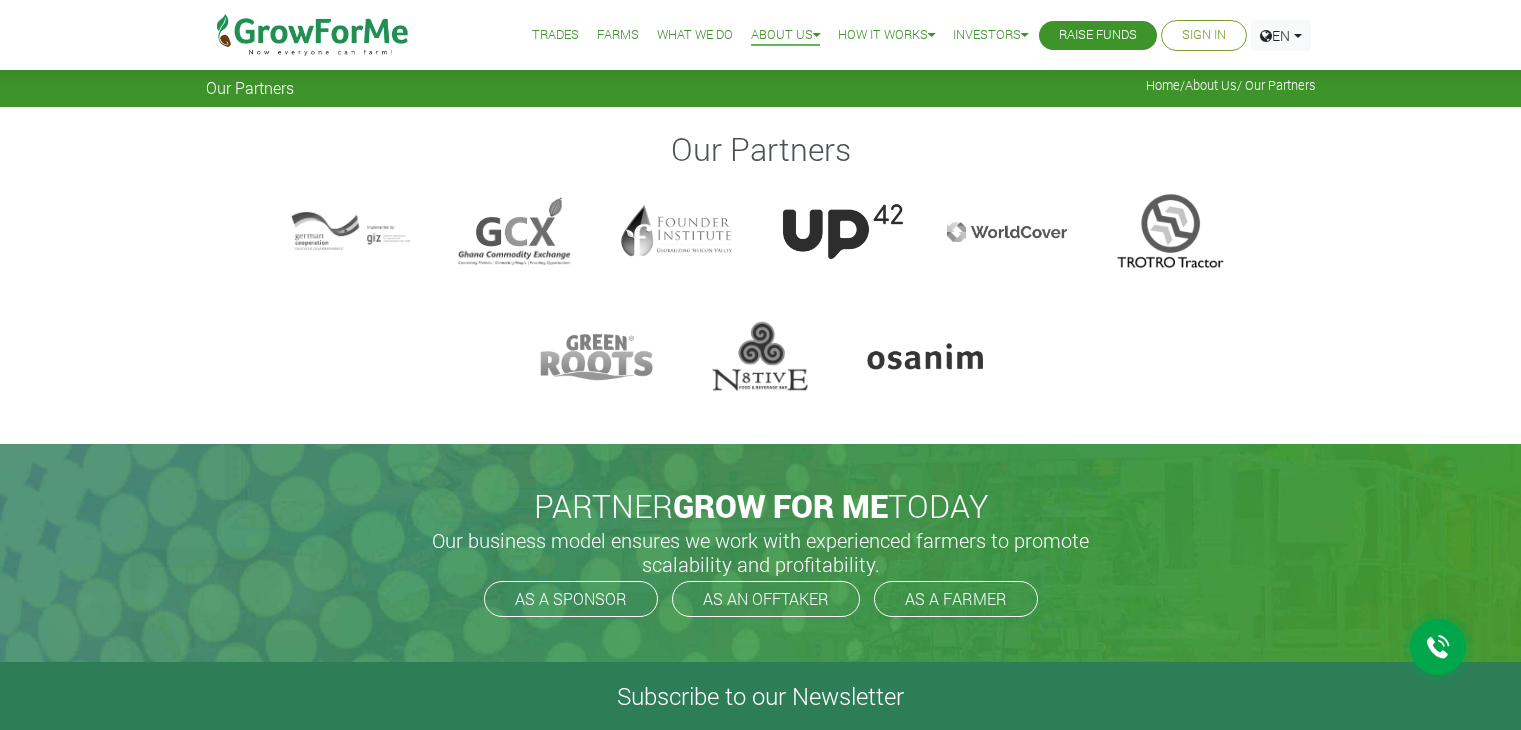scroll, scrollTop: 0, scrollLeft: 0, axis: both 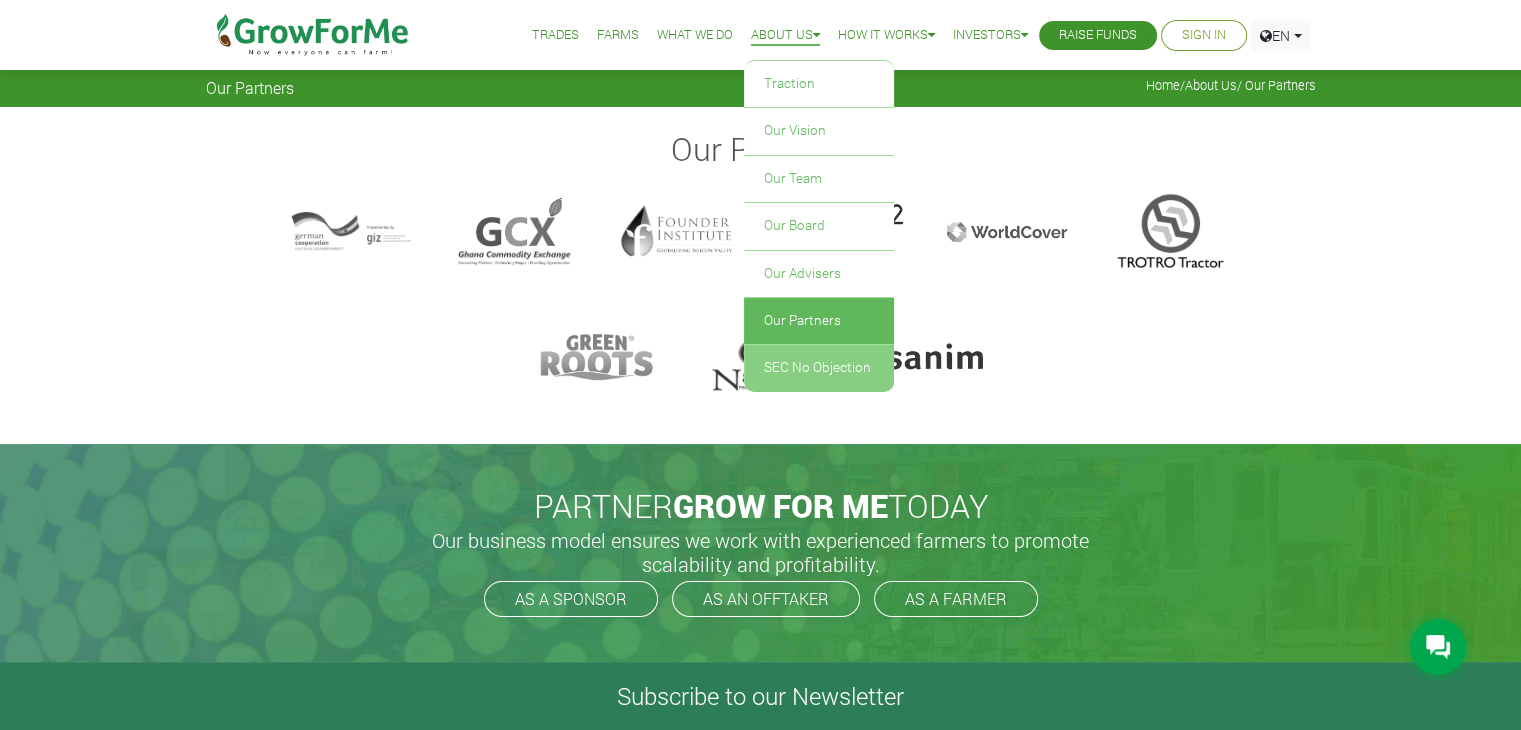 click on "SEC No Objection" at bounding box center (819, 368) 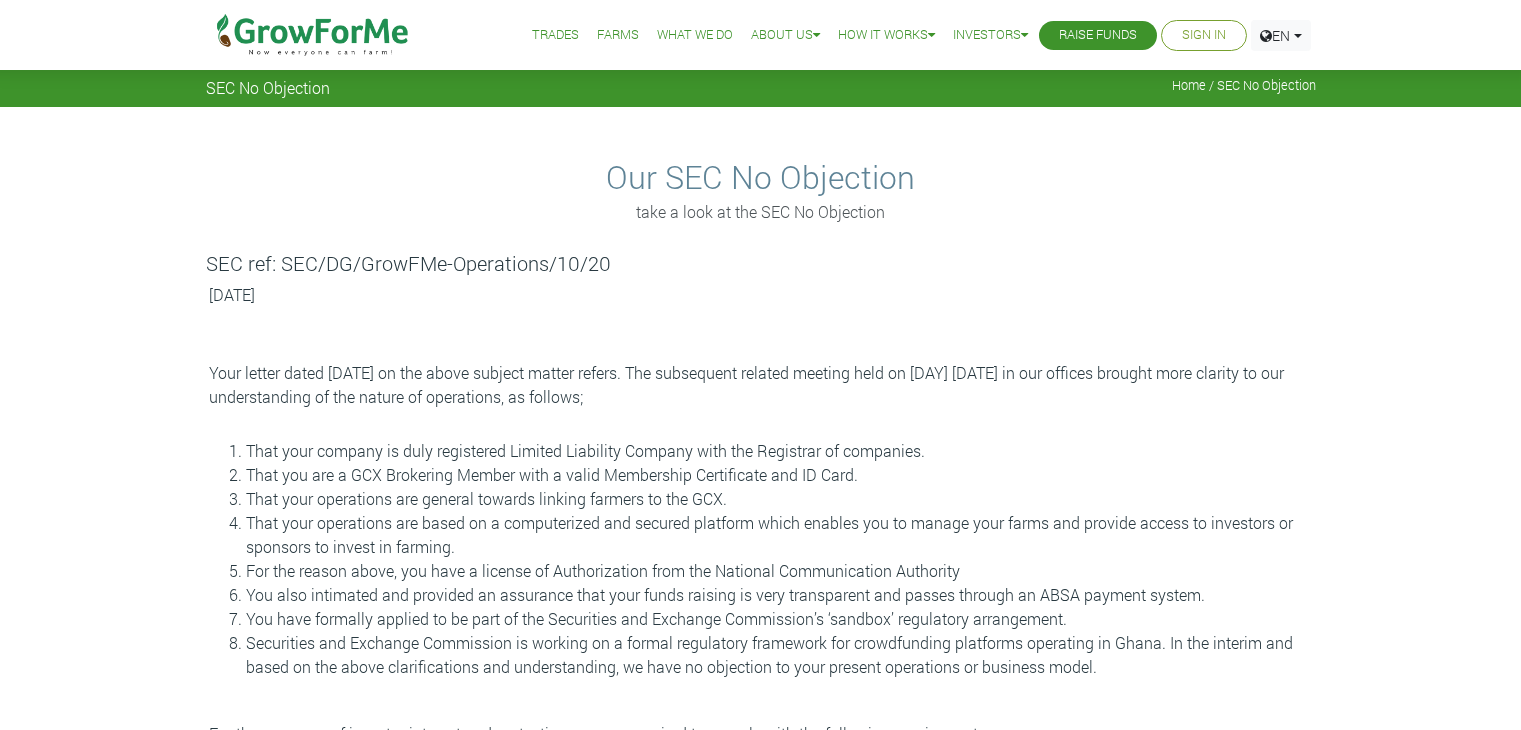 scroll, scrollTop: 0, scrollLeft: 0, axis: both 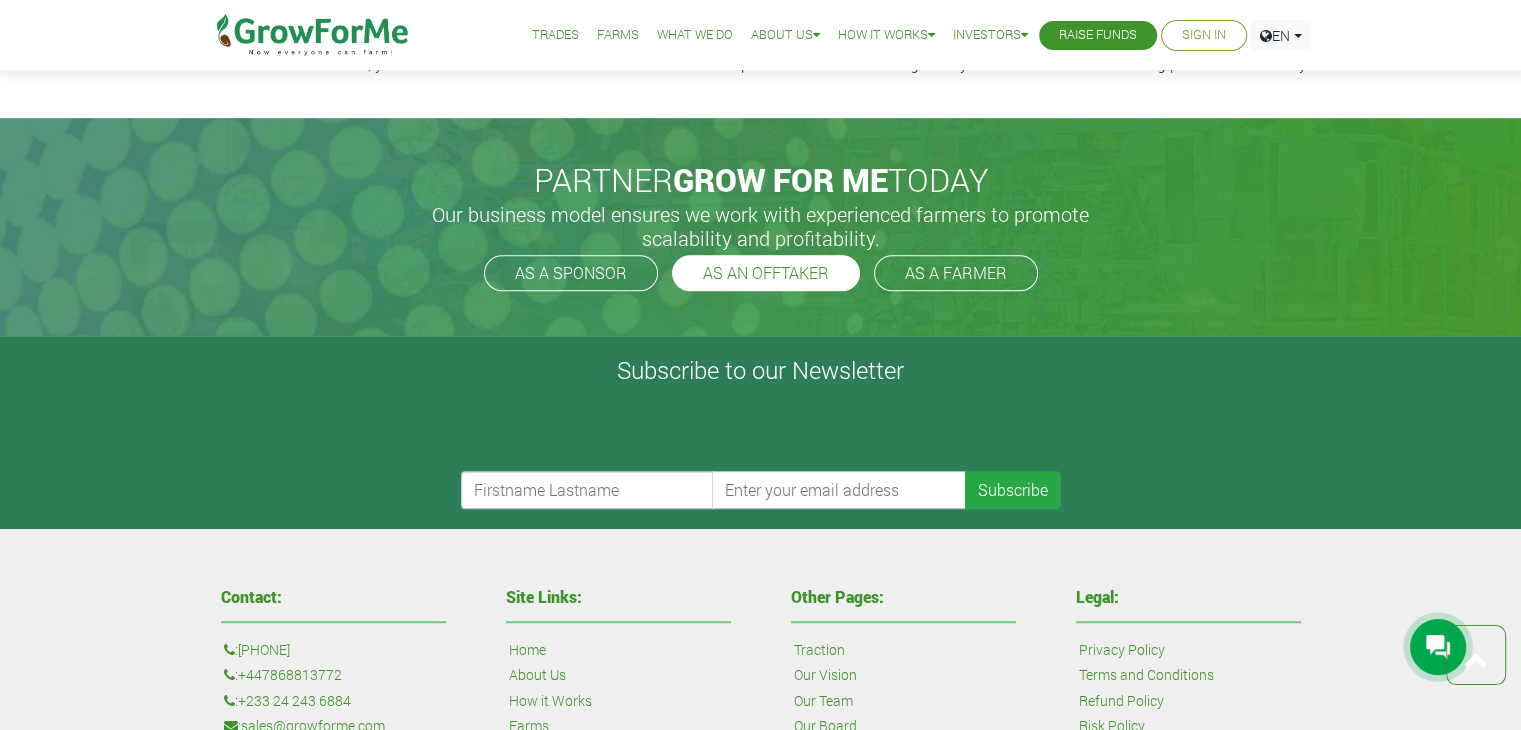 click on "AS AN OFFTAKER" at bounding box center [766, 273] 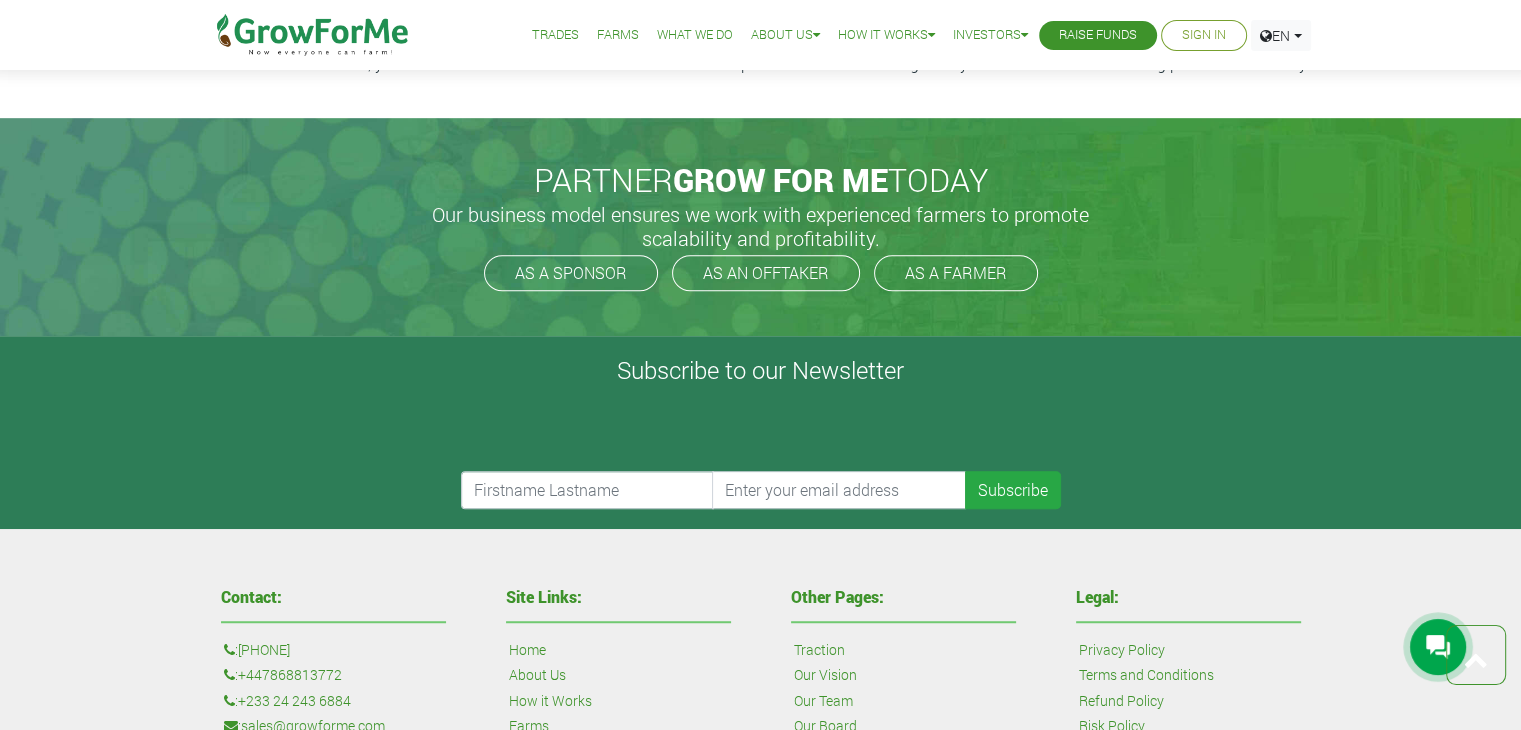 scroll, scrollTop: 1000, scrollLeft: 0, axis: vertical 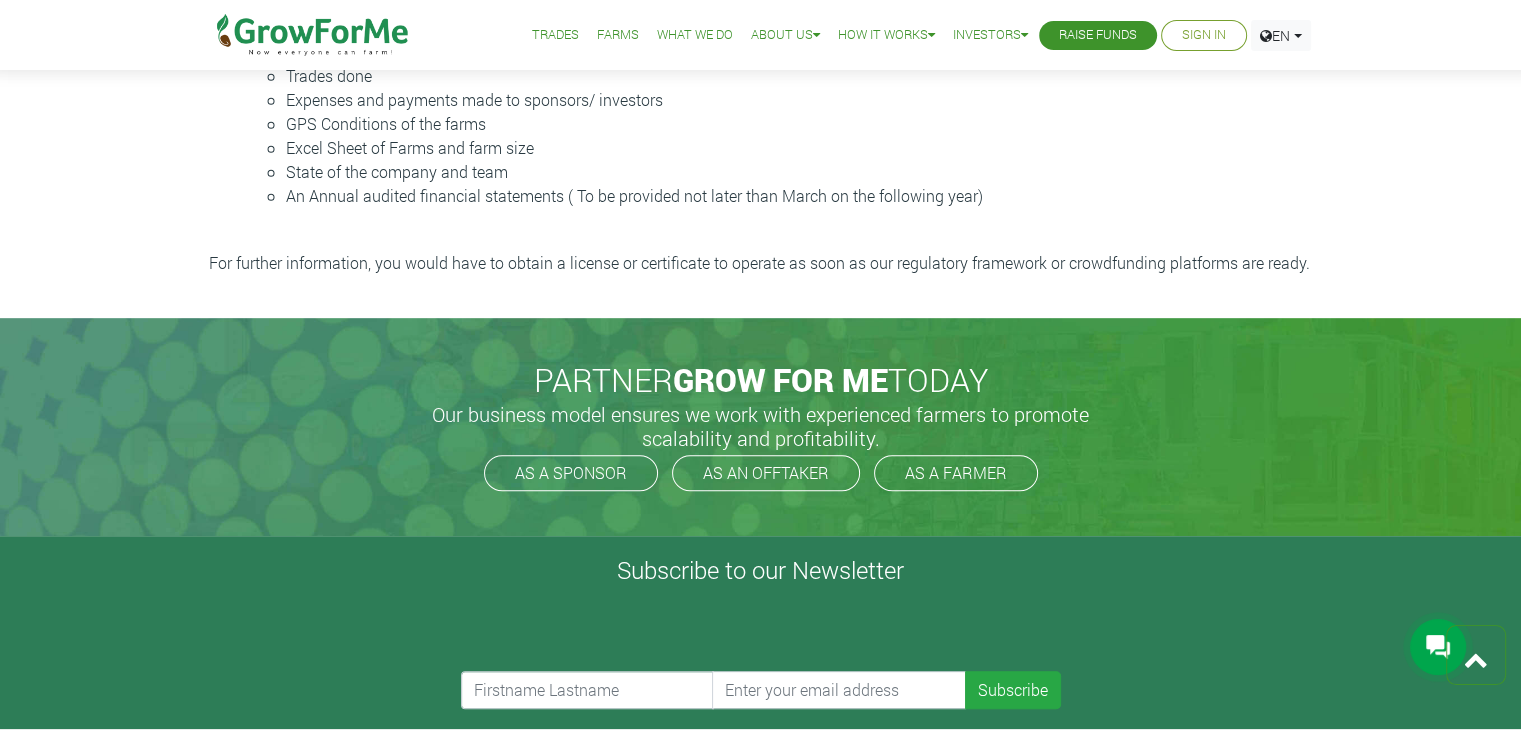 click on "Farms" at bounding box center (618, 35) 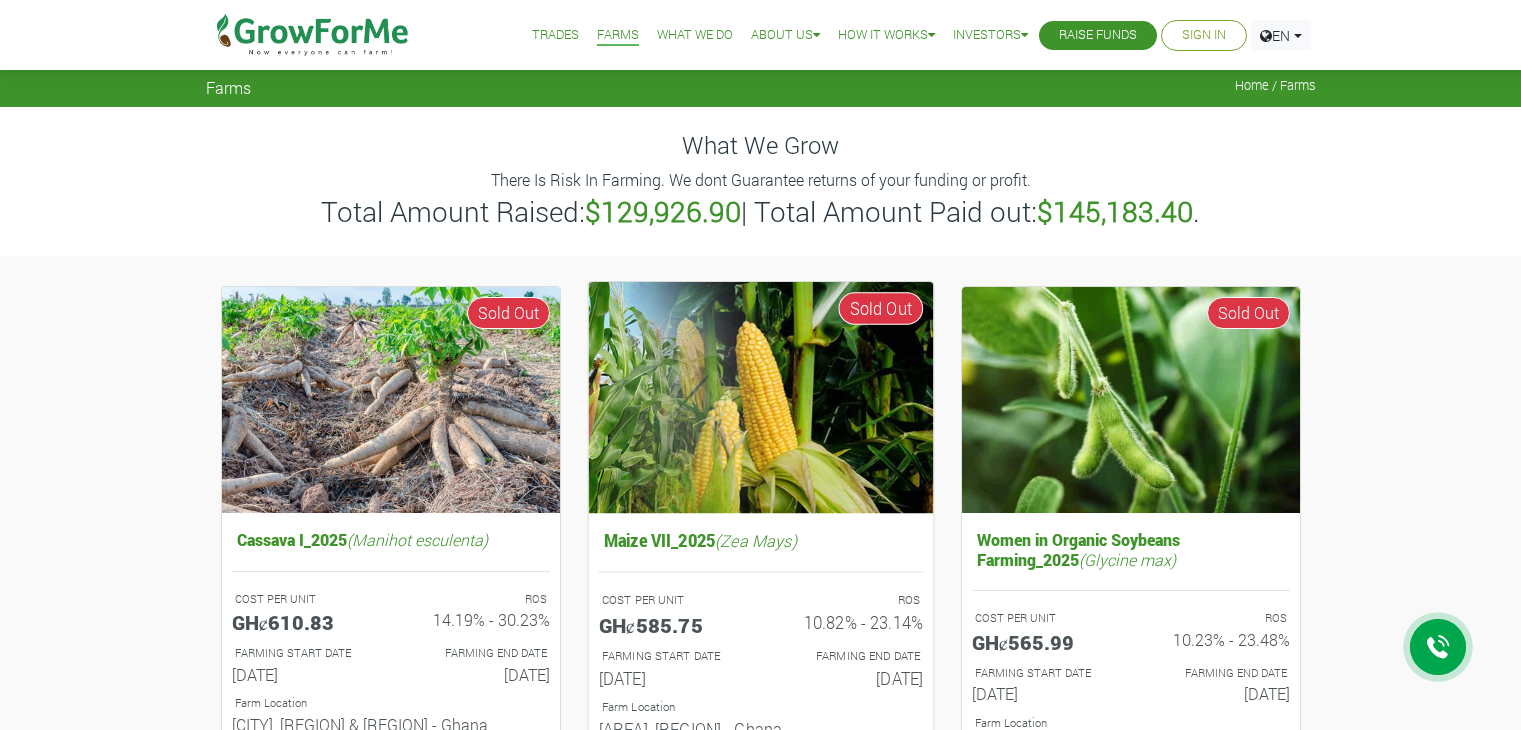 scroll, scrollTop: 0, scrollLeft: 0, axis: both 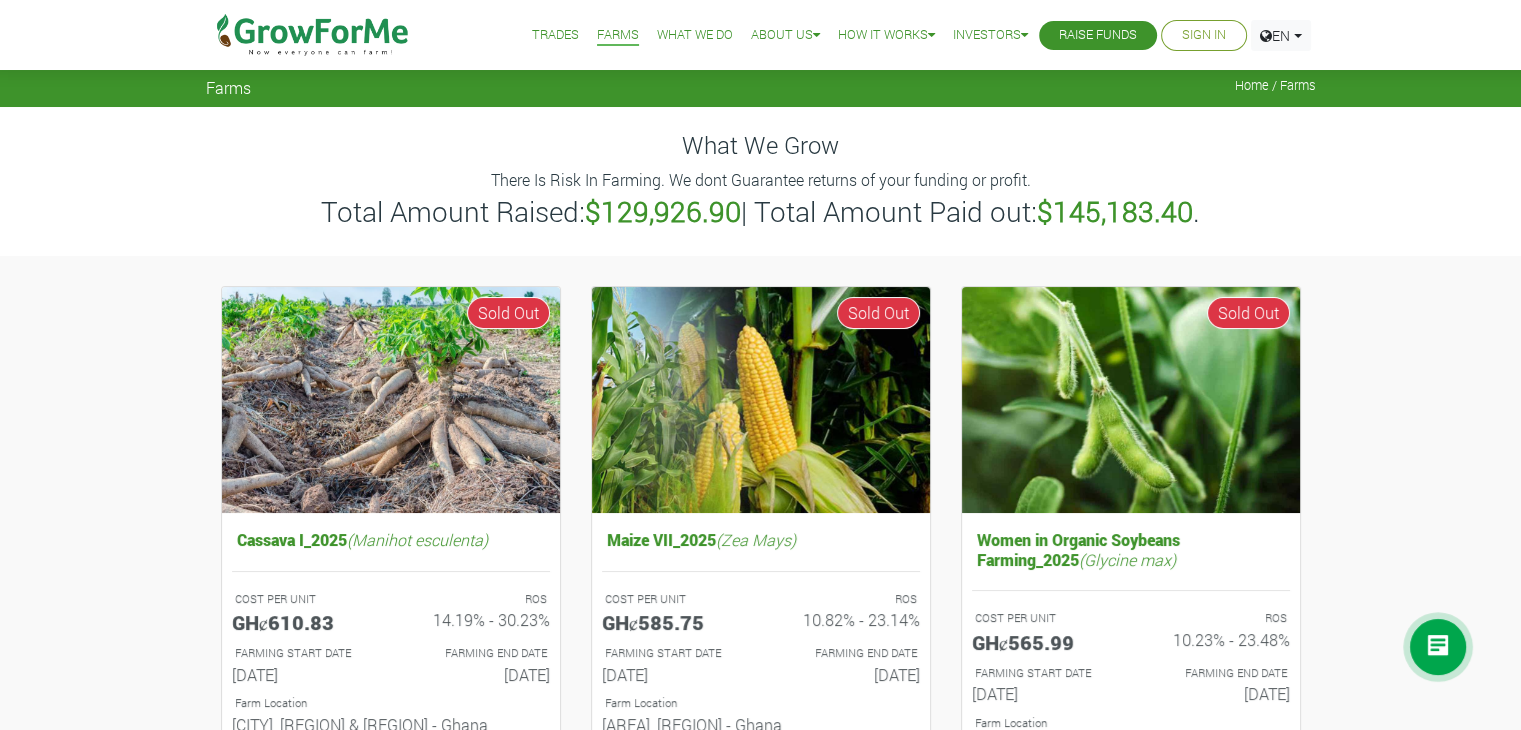 click on "Trades" at bounding box center [555, 35] 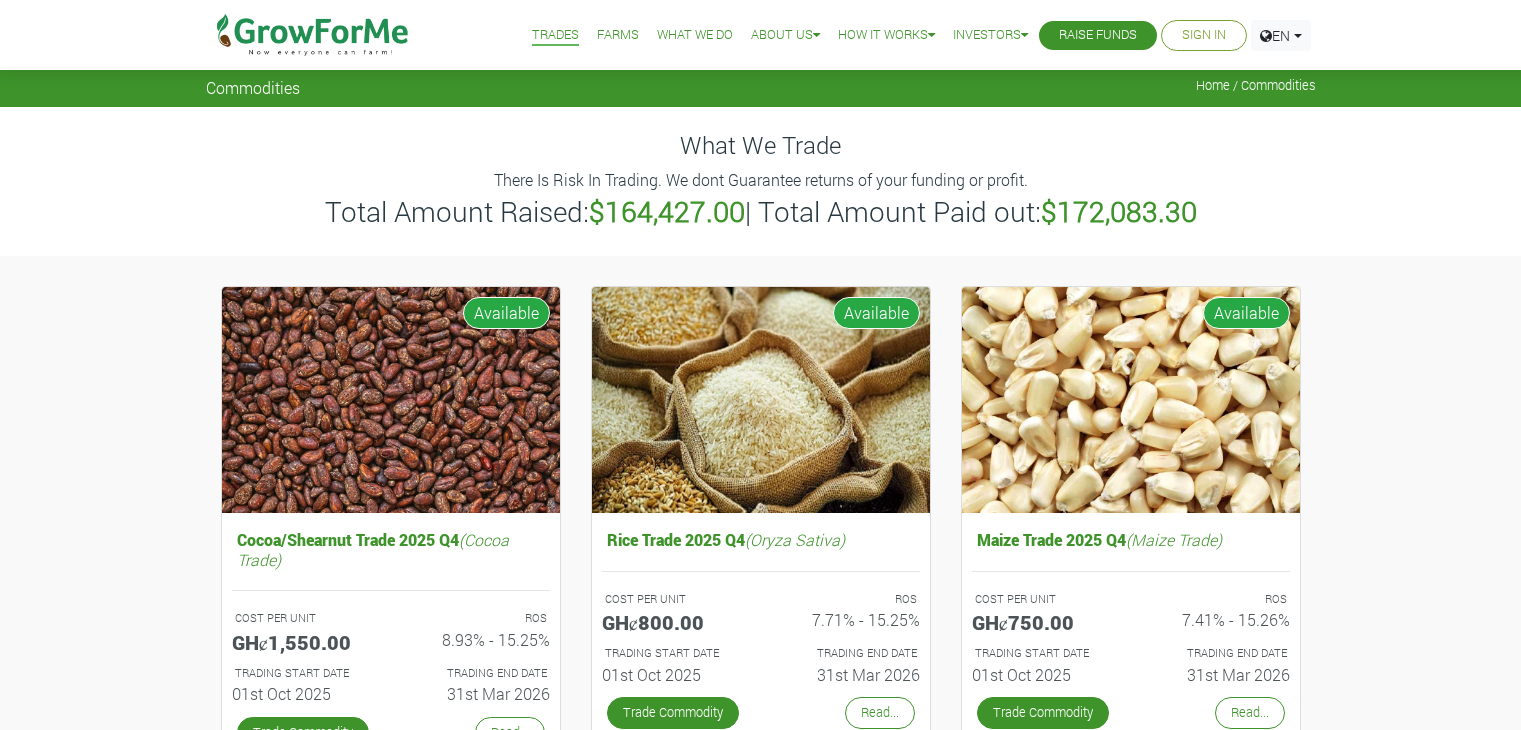 scroll, scrollTop: 200, scrollLeft: 0, axis: vertical 